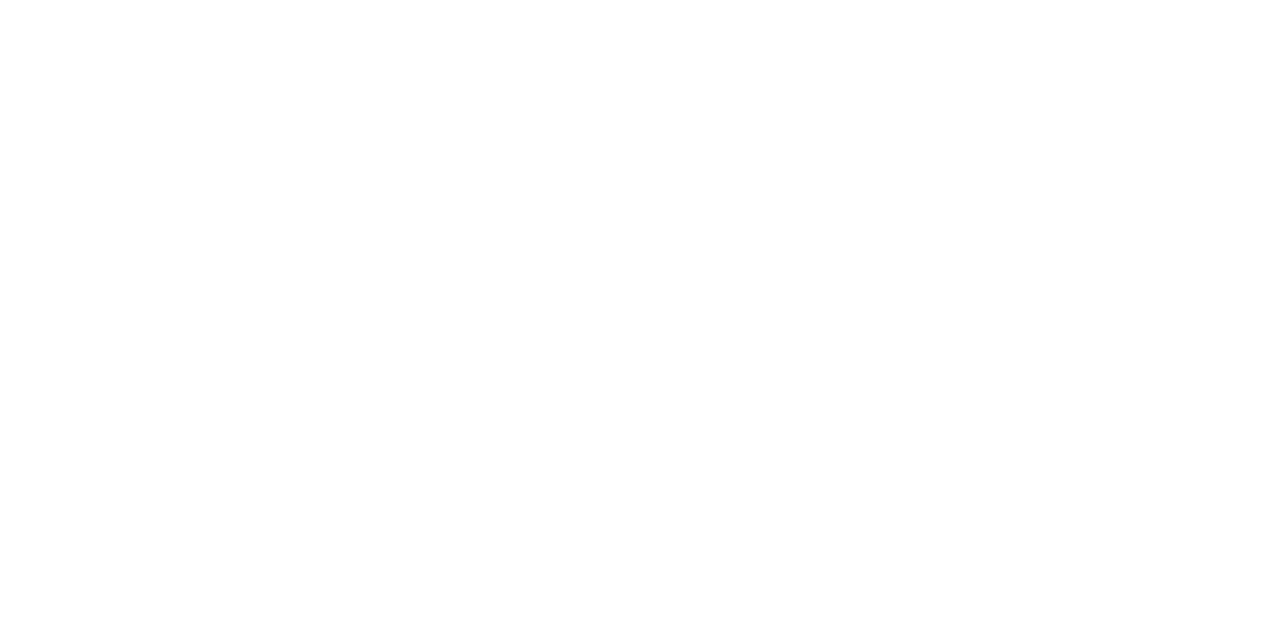 scroll, scrollTop: 0, scrollLeft: 0, axis: both 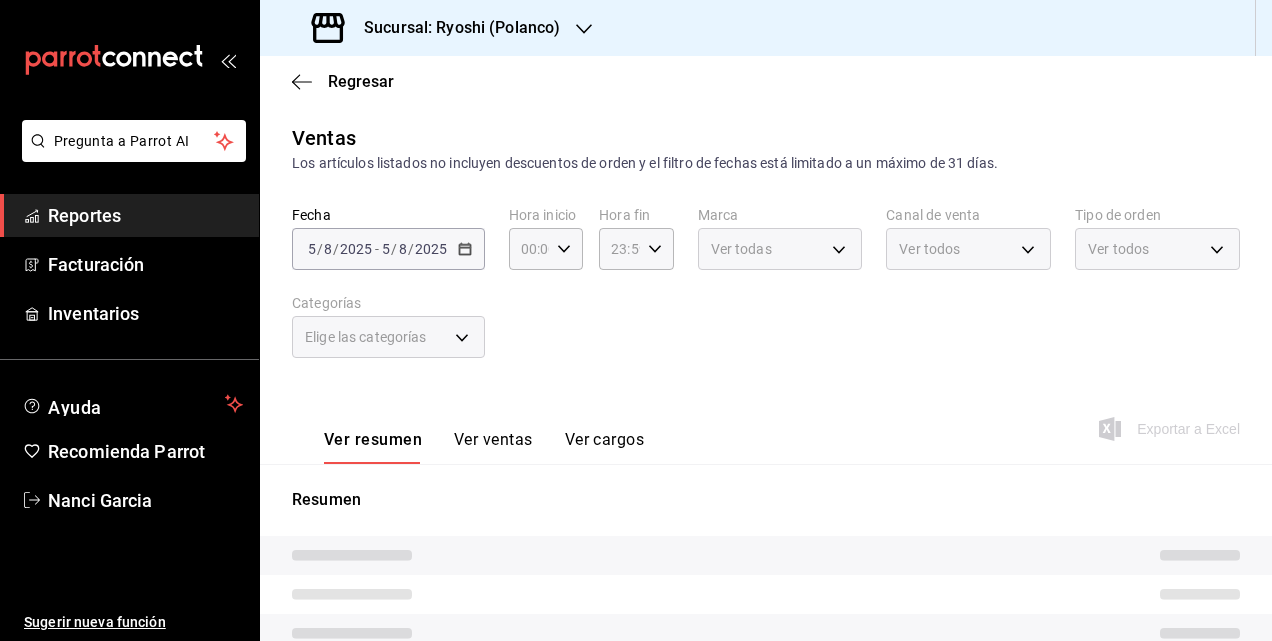 type on "05:00" 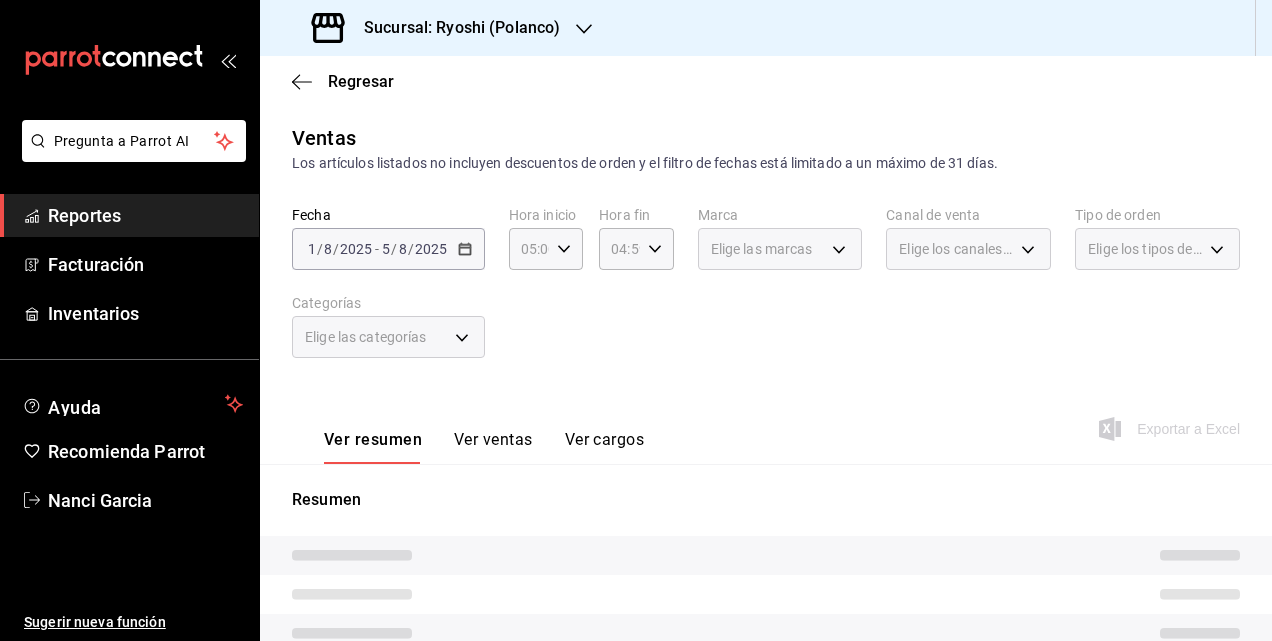 drag, startPoint x: 444, startPoint y: 274, endPoint x: 465, endPoint y: 259, distance: 25.806976 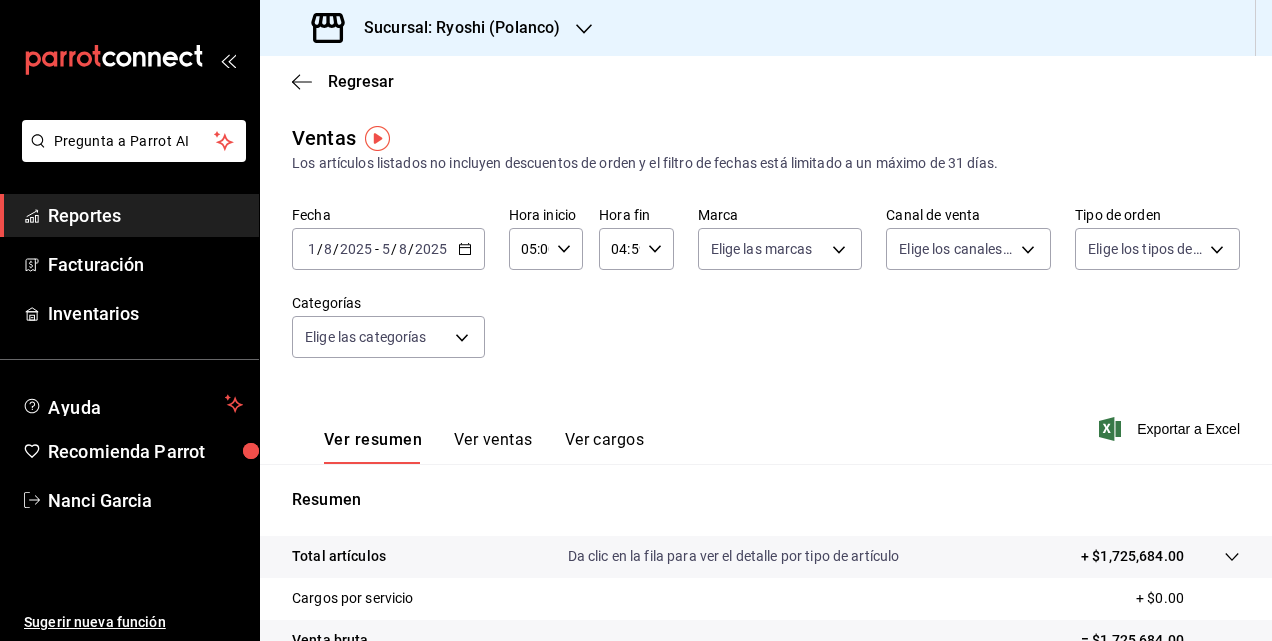 click 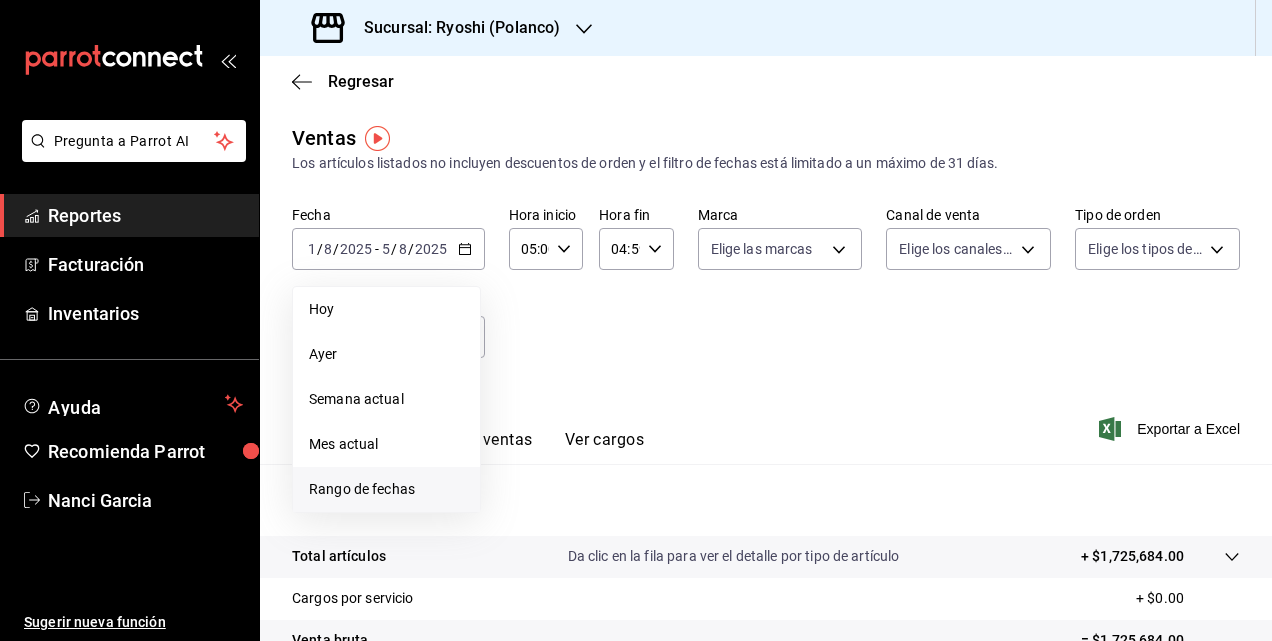 click on "Rango de fechas" at bounding box center (386, 489) 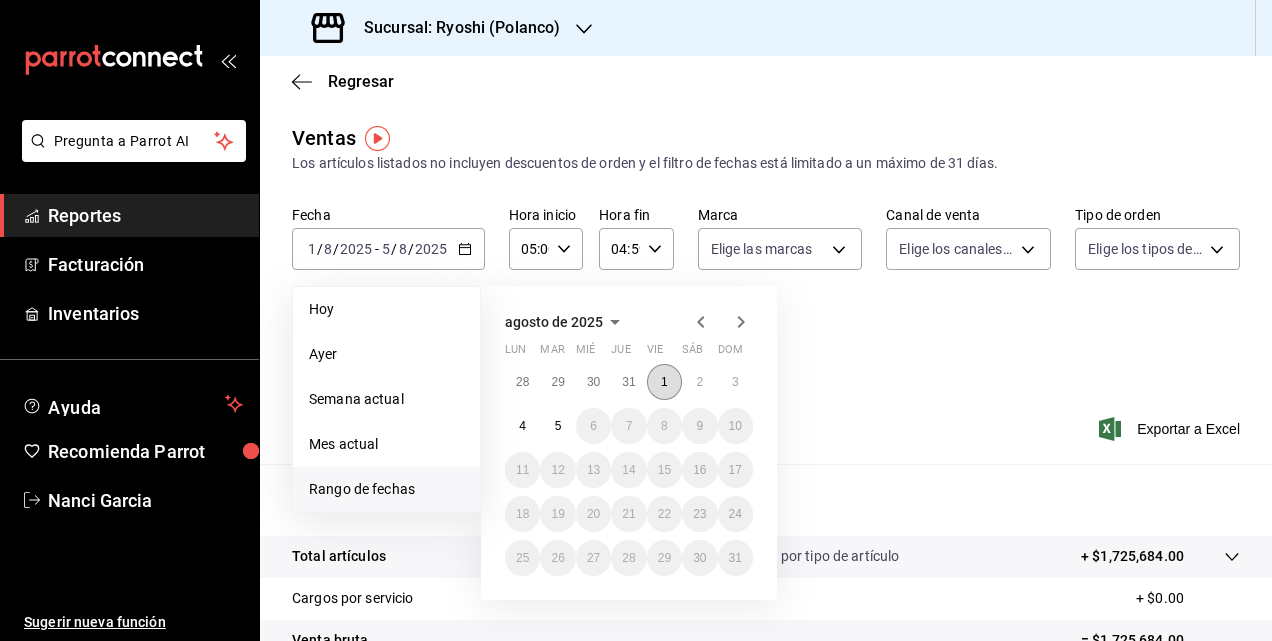 click on "1" at bounding box center [664, 382] 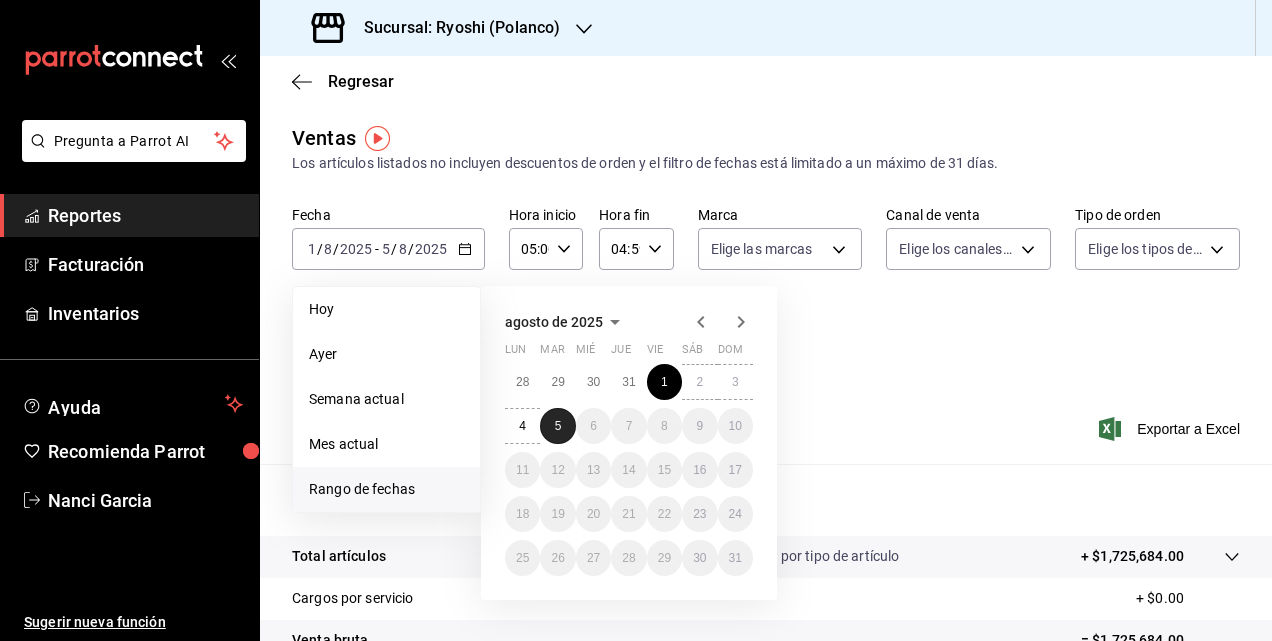 click on "5" at bounding box center [557, 426] 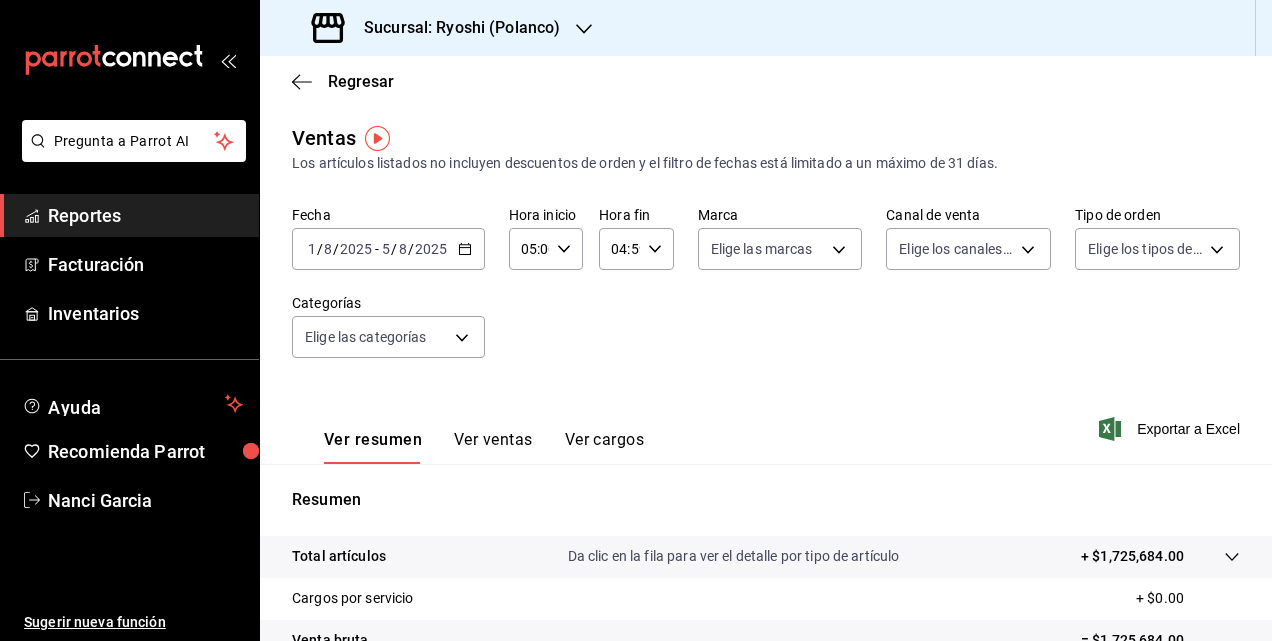click on "Sucursal: Ryoshi (Polanco)" at bounding box center (454, 28) 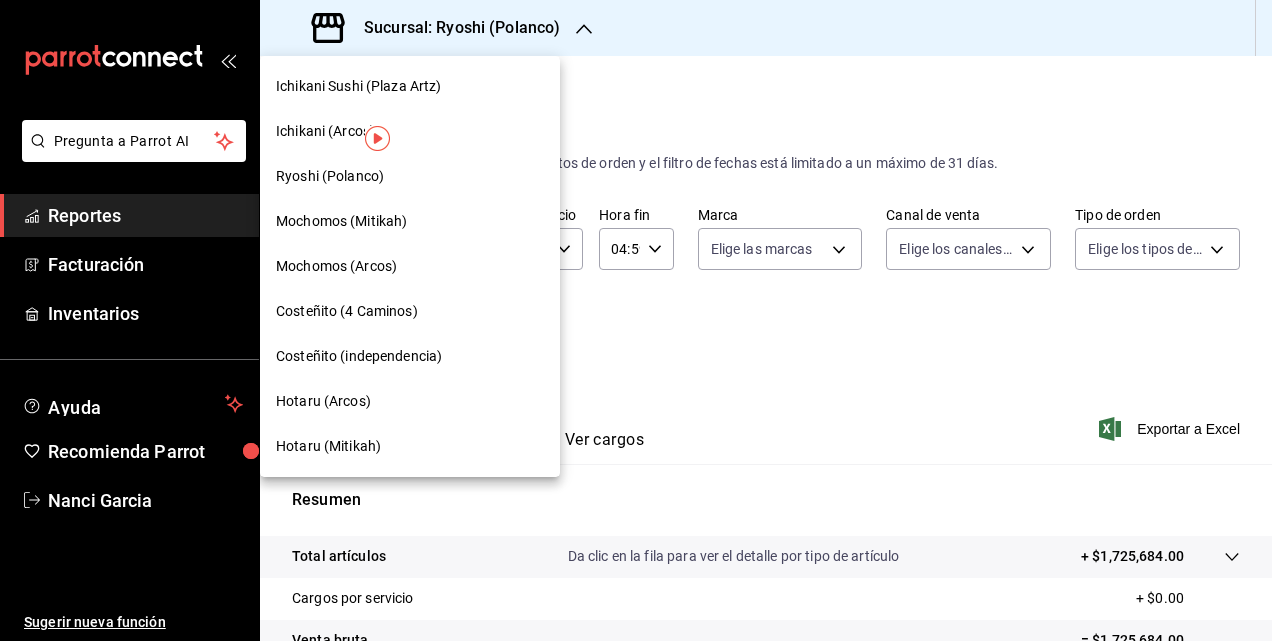click on "Mochomos (Arcos)" at bounding box center [336, 266] 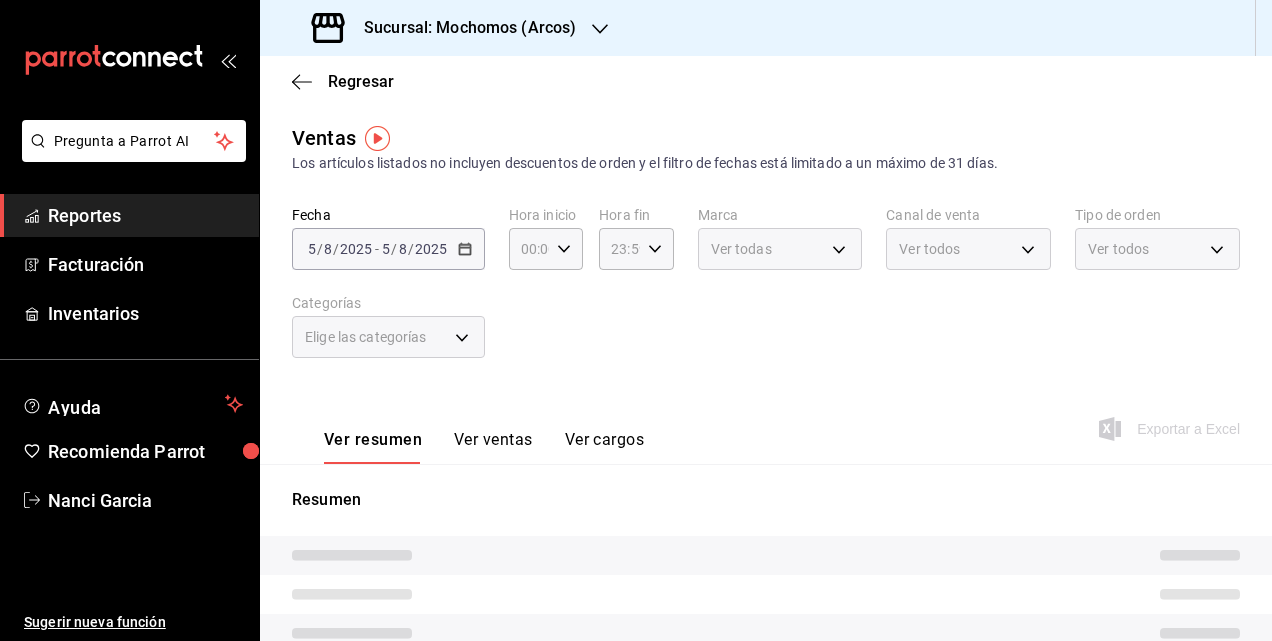 type on "05:00" 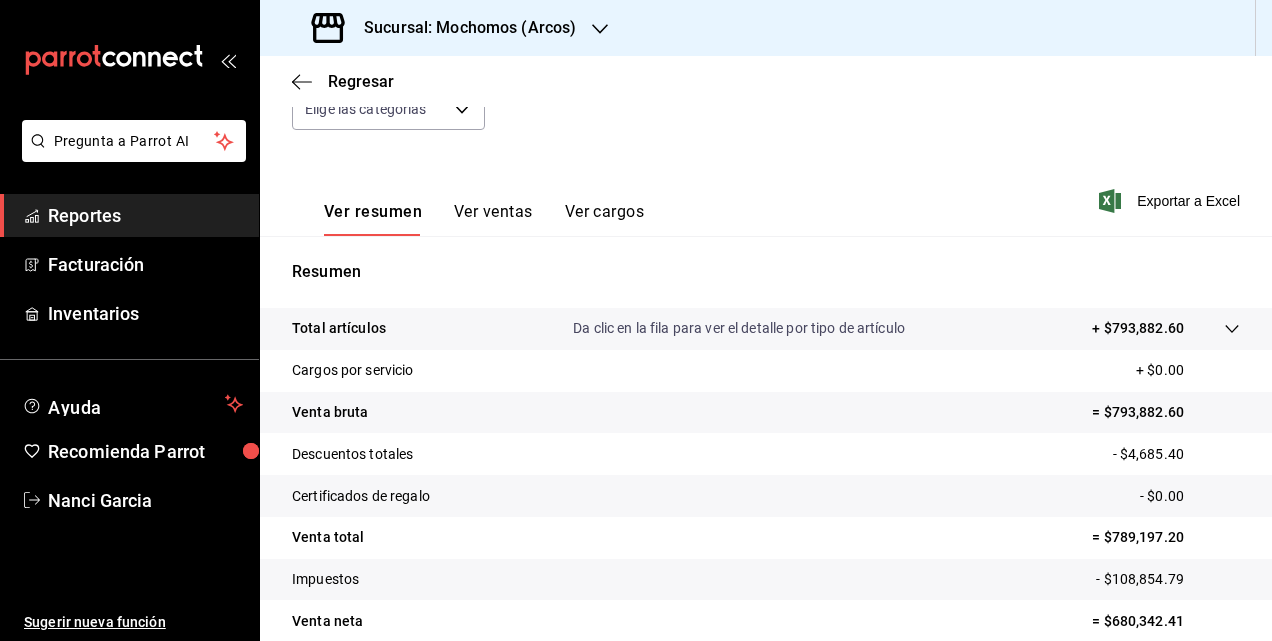 scroll, scrollTop: 300, scrollLeft: 0, axis: vertical 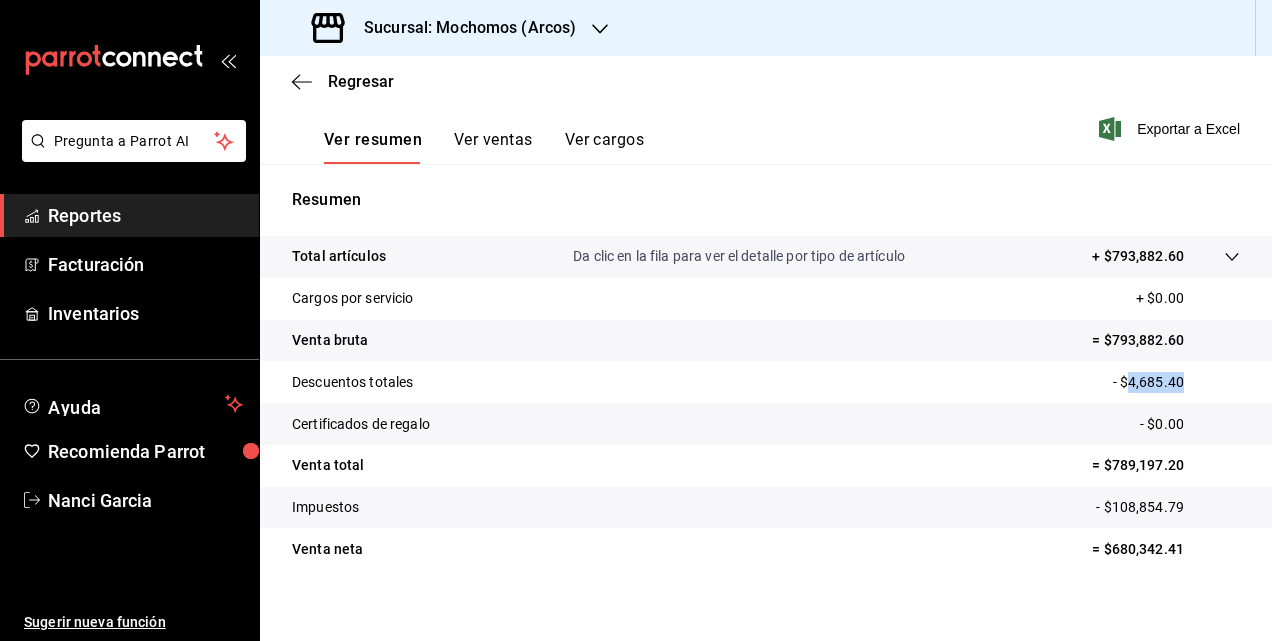 drag, startPoint x: 1113, startPoint y: 382, endPoint x: 1177, endPoint y: 382, distance: 64 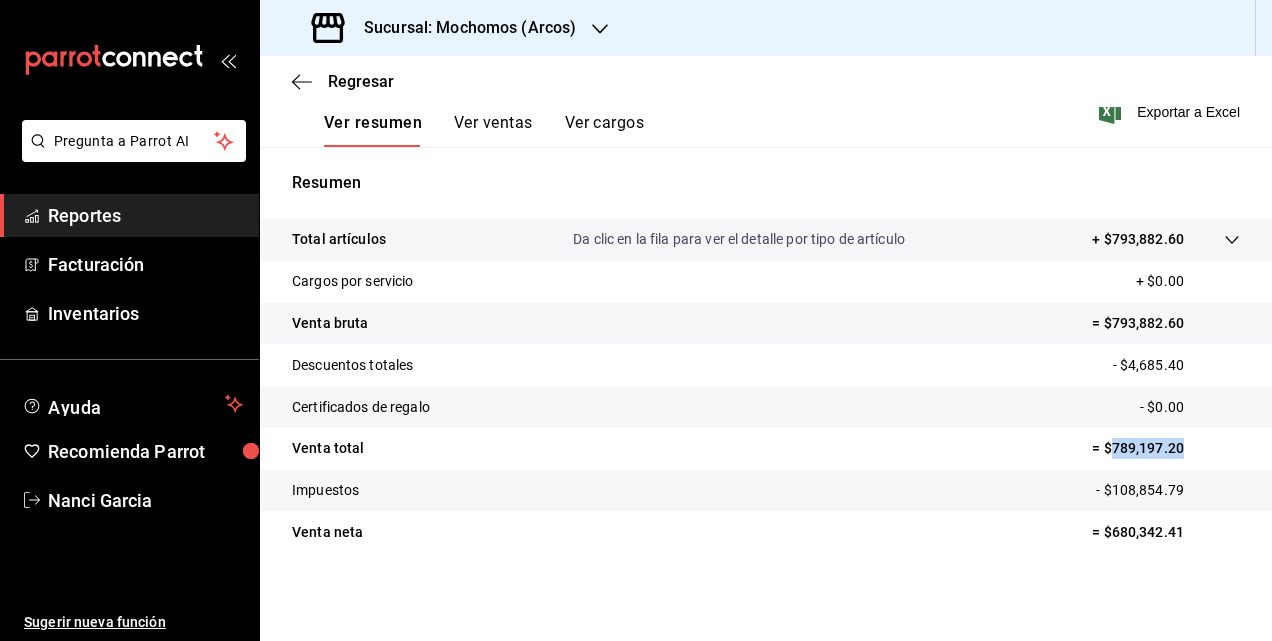 drag, startPoint x: 1093, startPoint y: 446, endPoint x: 1175, endPoint y: 447, distance: 82.006096 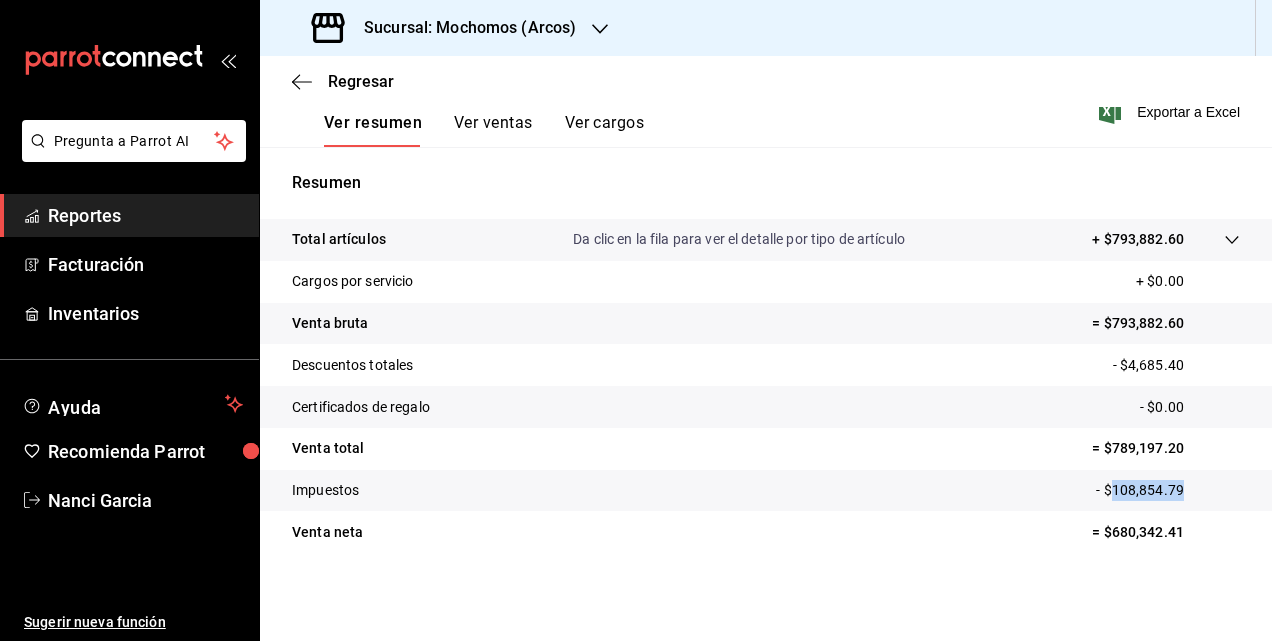 drag, startPoint x: 1109, startPoint y: 490, endPoint x: 1194, endPoint y: 489, distance: 85.00588 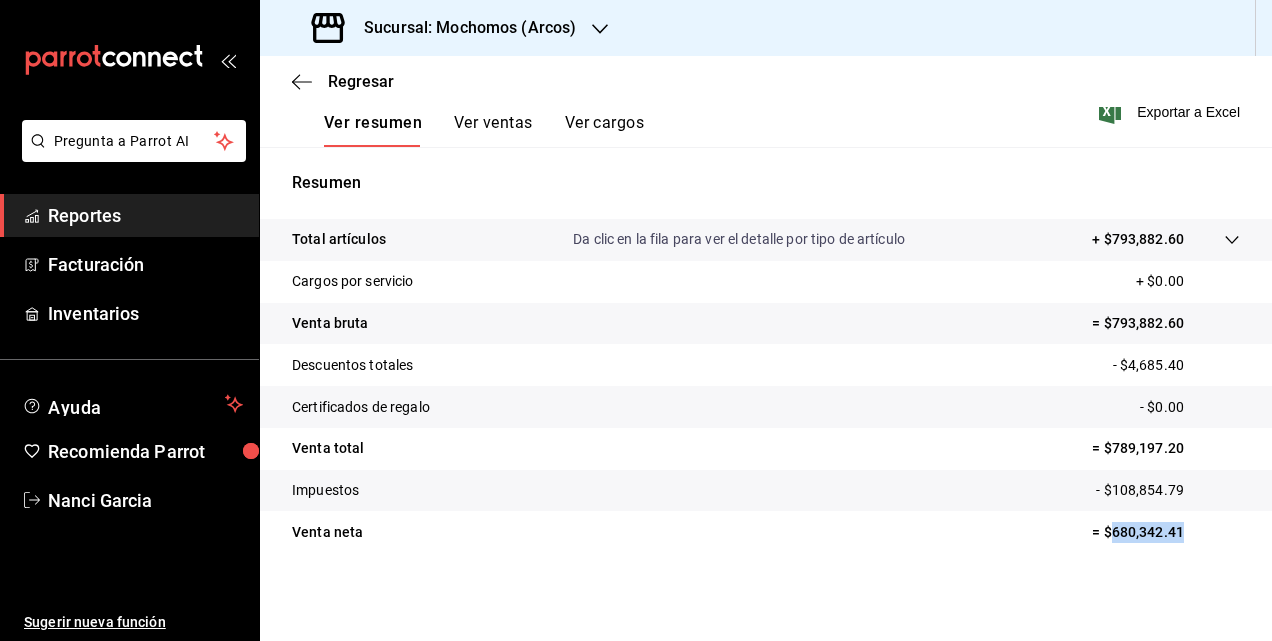 drag, startPoint x: 1099, startPoint y: 532, endPoint x: 1190, endPoint y: 535, distance: 91.04944 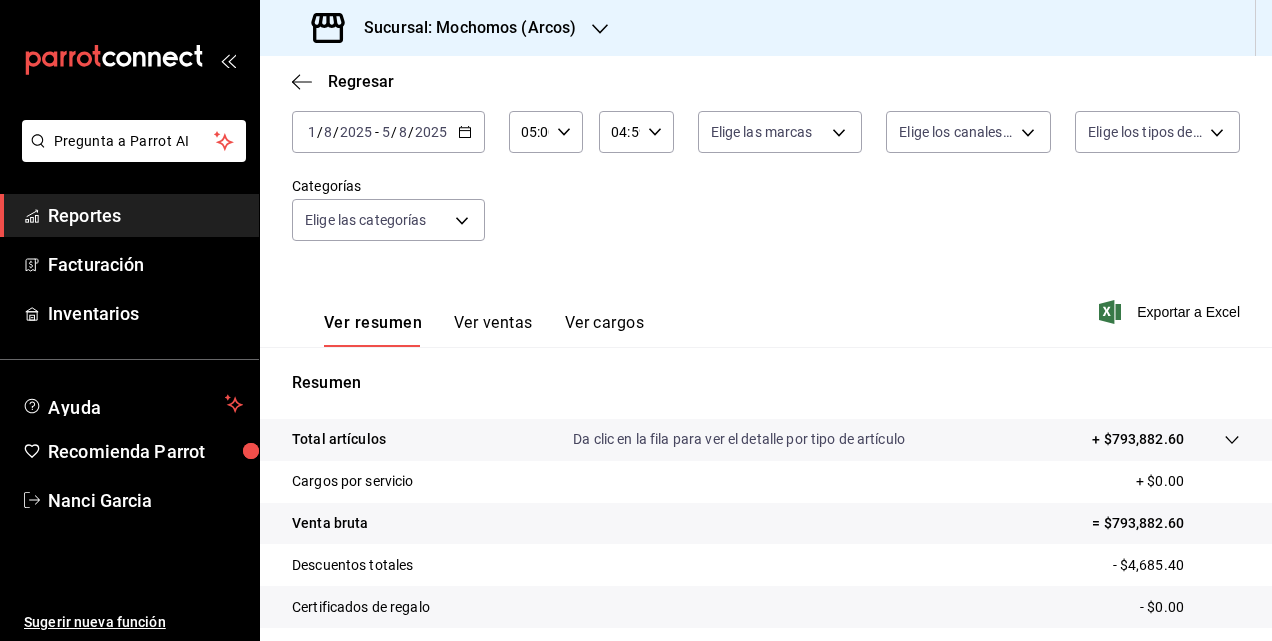 click on "Sucursal: Mochomos (Arcos)" at bounding box center [462, 28] 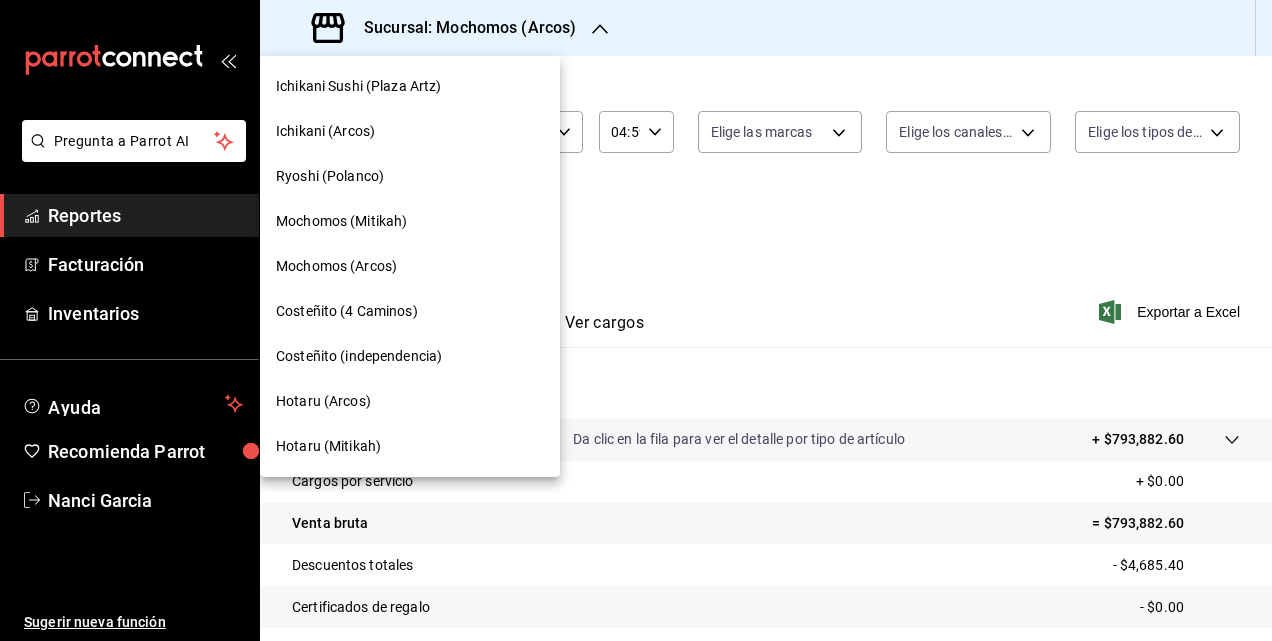click at bounding box center [636, 320] 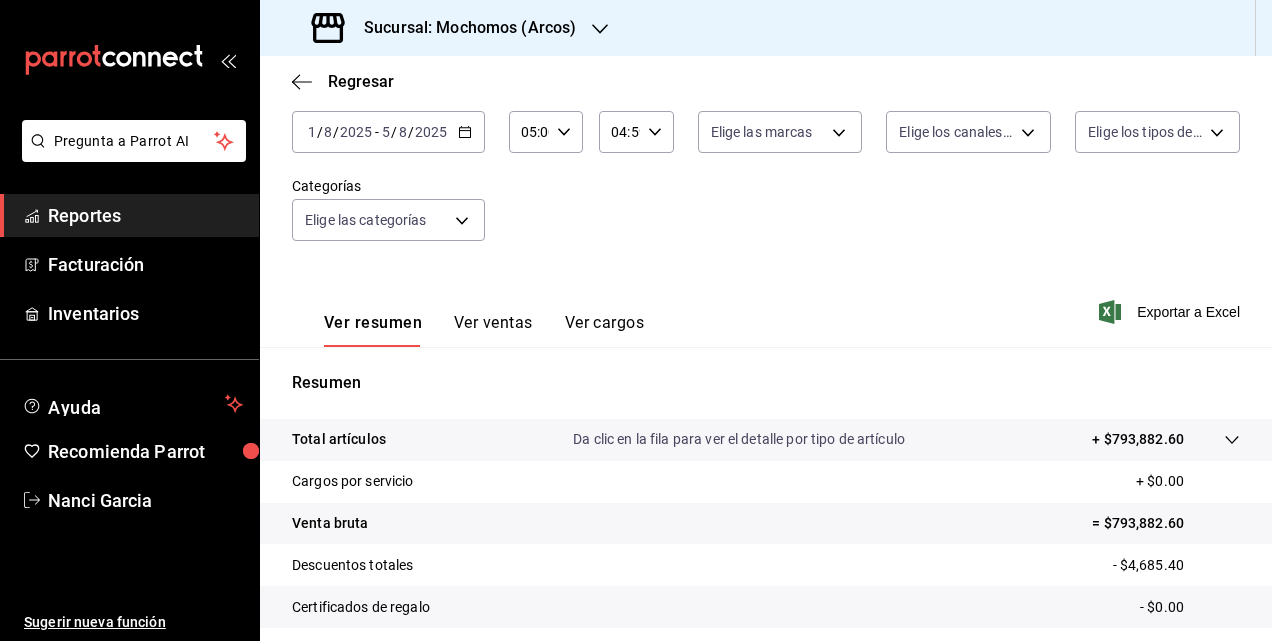 click on "[DATE] [DATE] - [DATE] [DATE]" at bounding box center (388, 132) 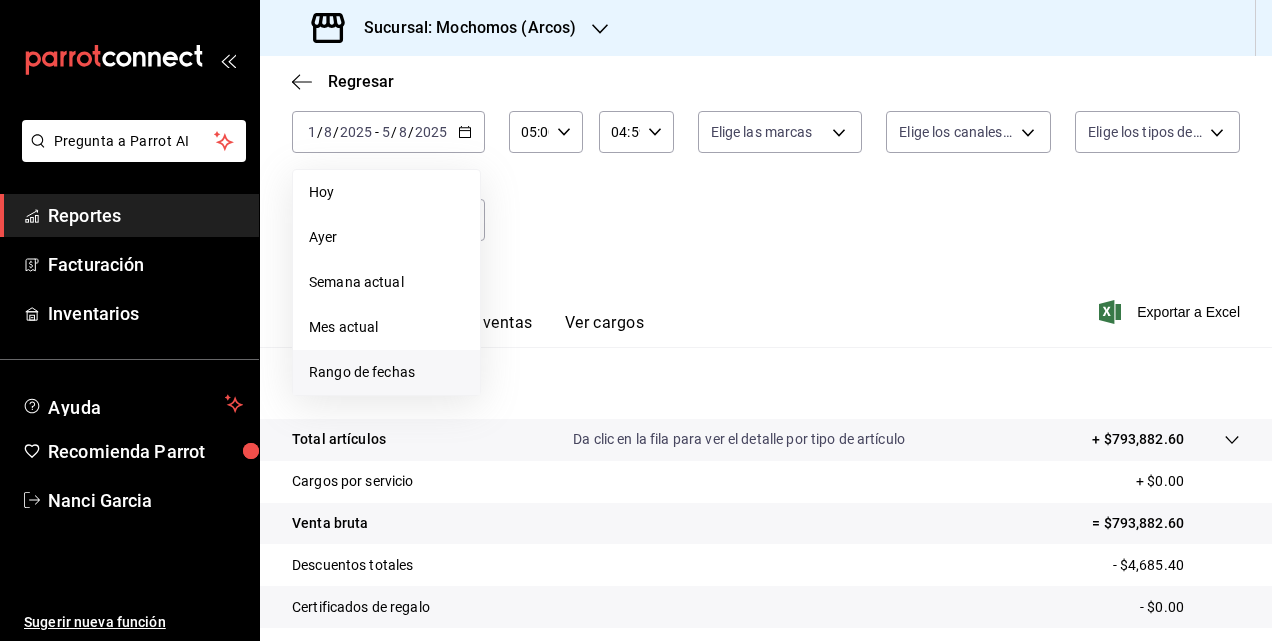 click on "Rango de fechas" at bounding box center [386, 372] 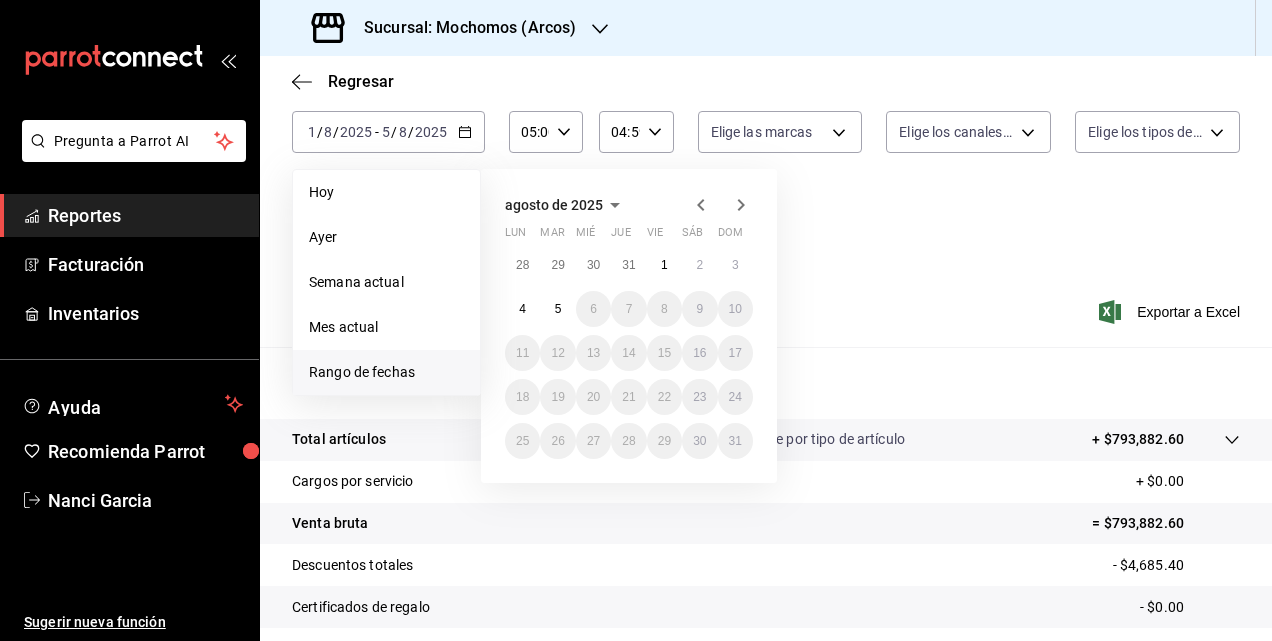 click 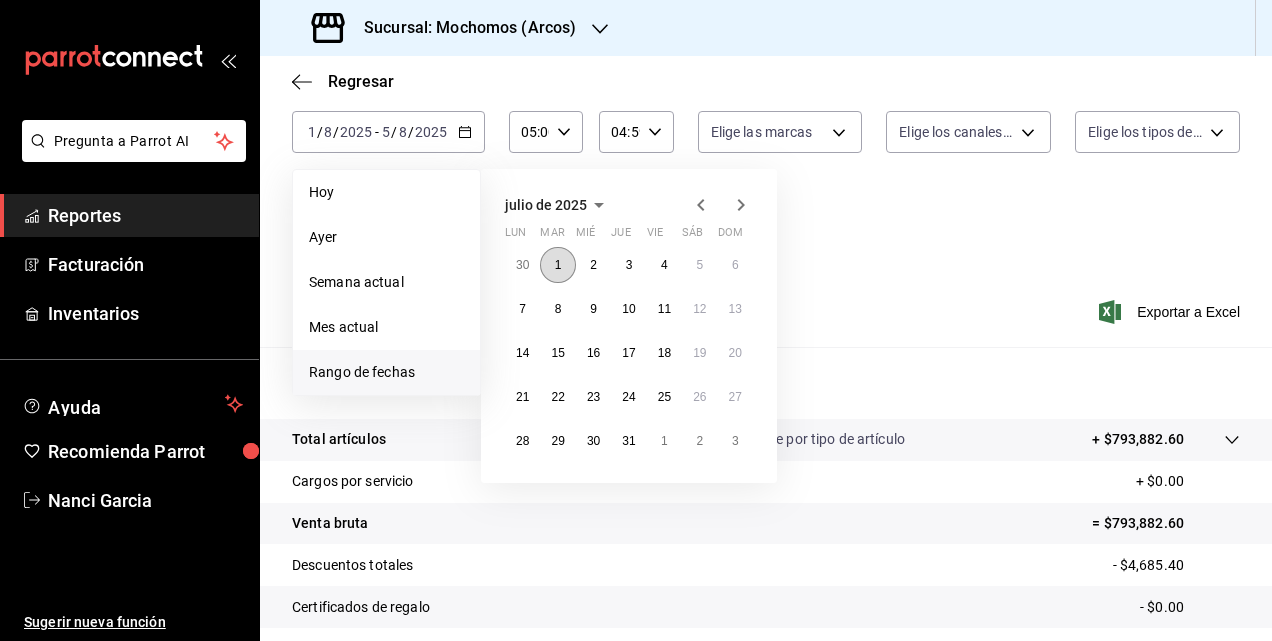 click on "1" at bounding box center (557, 265) 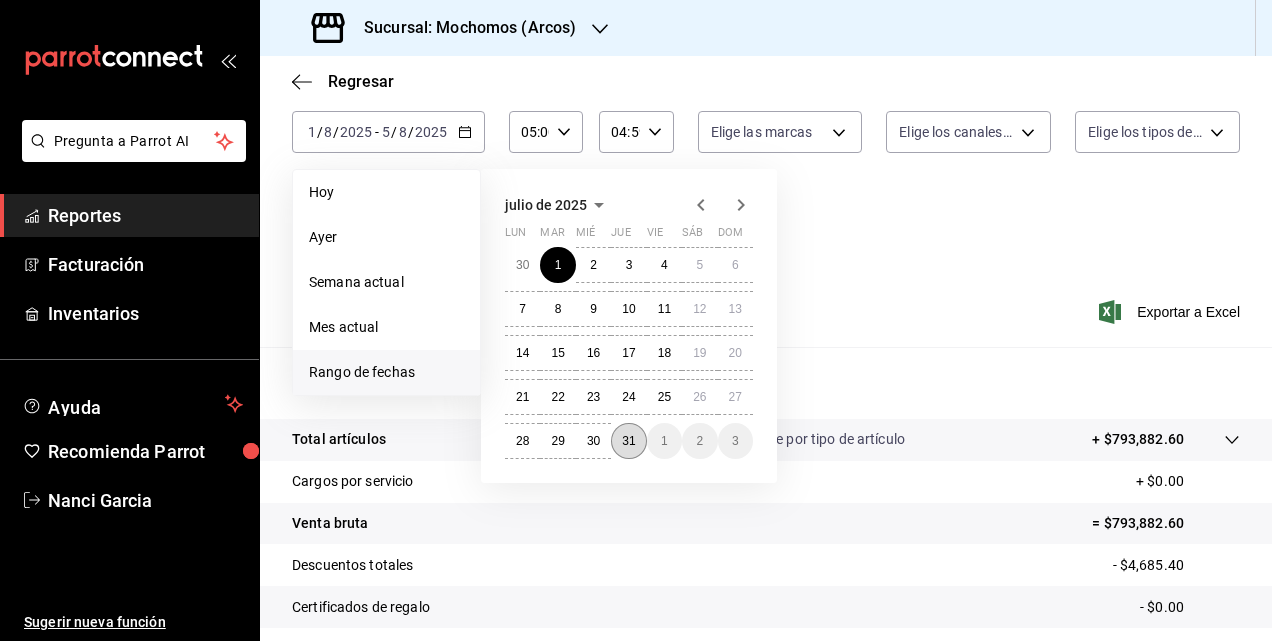 click on "31" at bounding box center (628, 441) 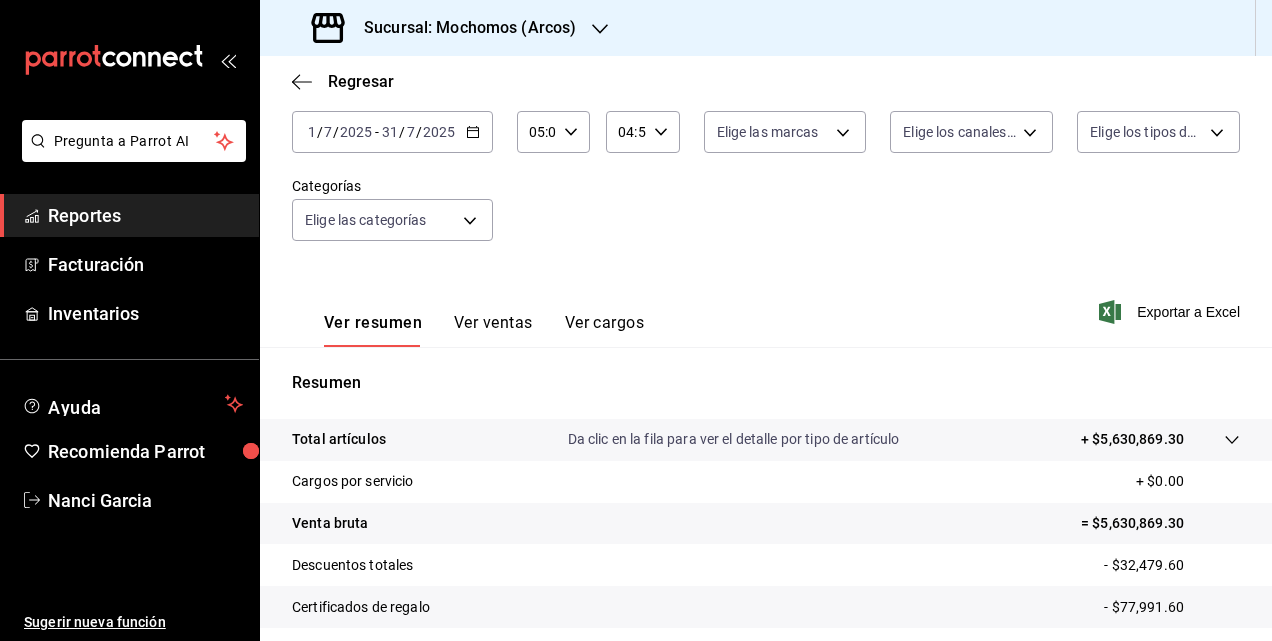 drag, startPoint x: 1168, startPoint y: 310, endPoint x: 1138, endPoint y: 297, distance: 32.695564 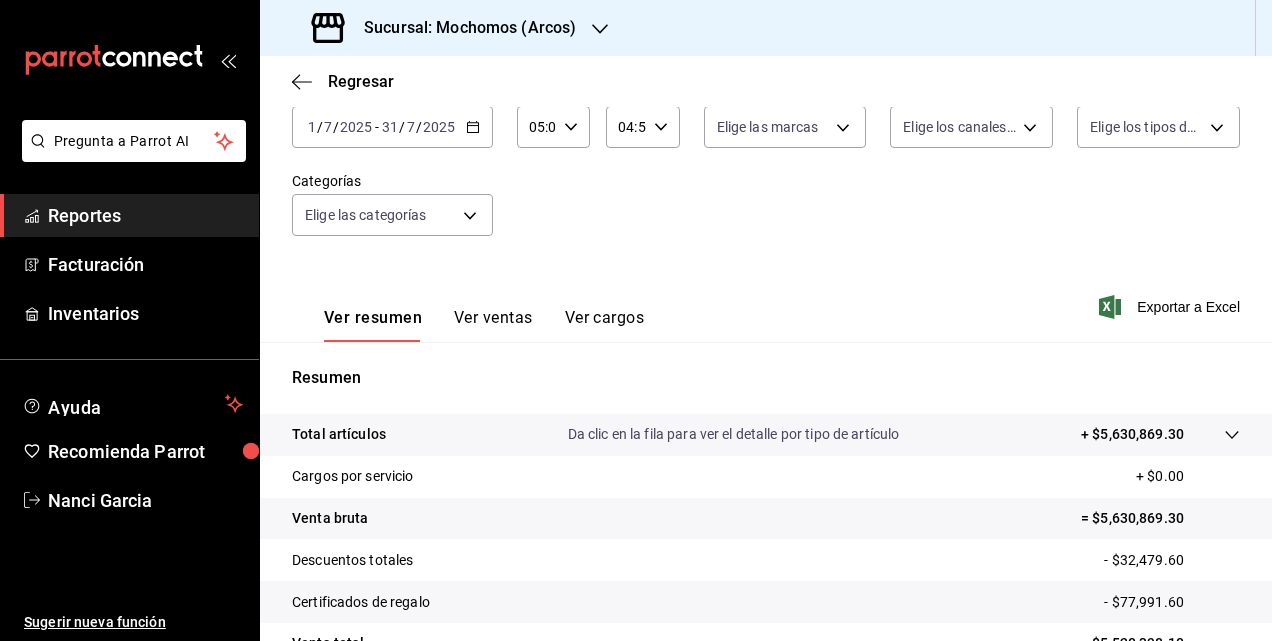scroll, scrollTop: 117, scrollLeft: 0, axis: vertical 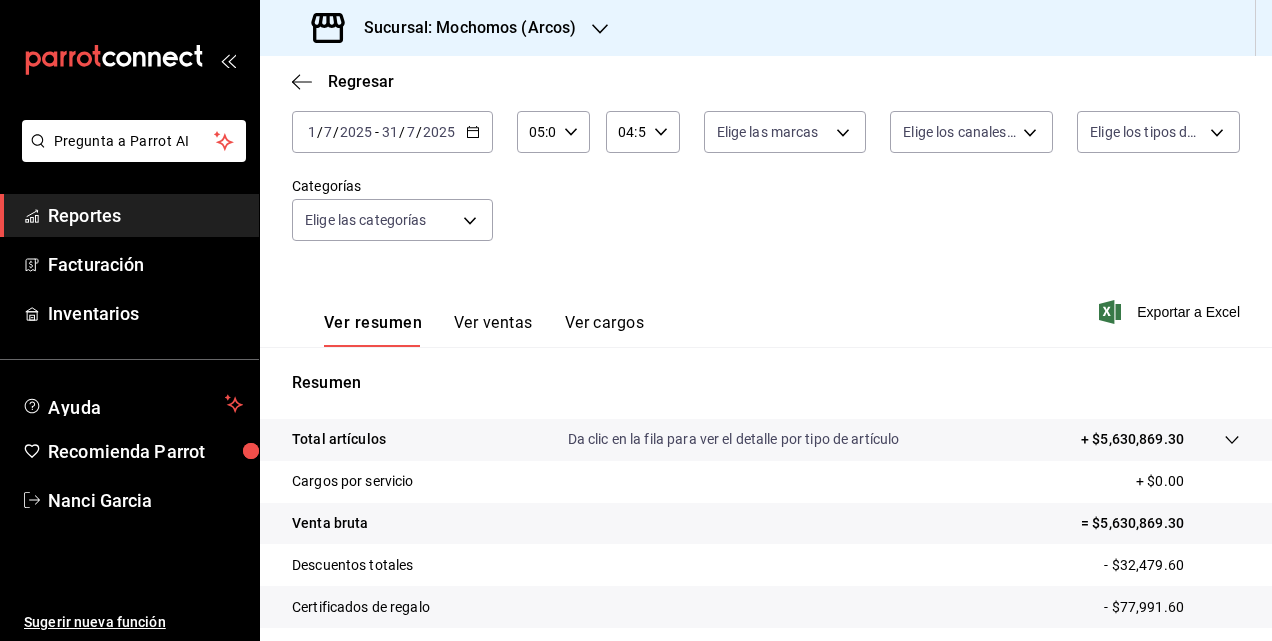 click on "2025-07-01 1 / 7 / 2025 - 2025-07-31 31 / 7 / 2025" at bounding box center (392, 132) 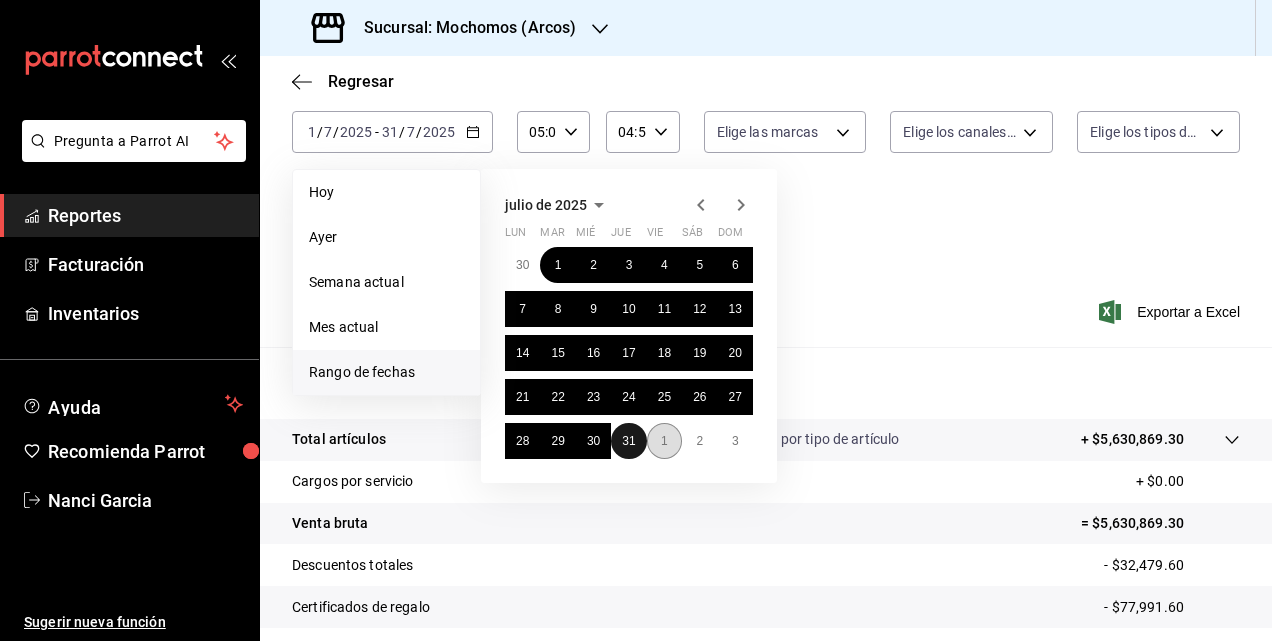 drag, startPoint x: 631, startPoint y: 430, endPoint x: 652, endPoint y: 430, distance: 21 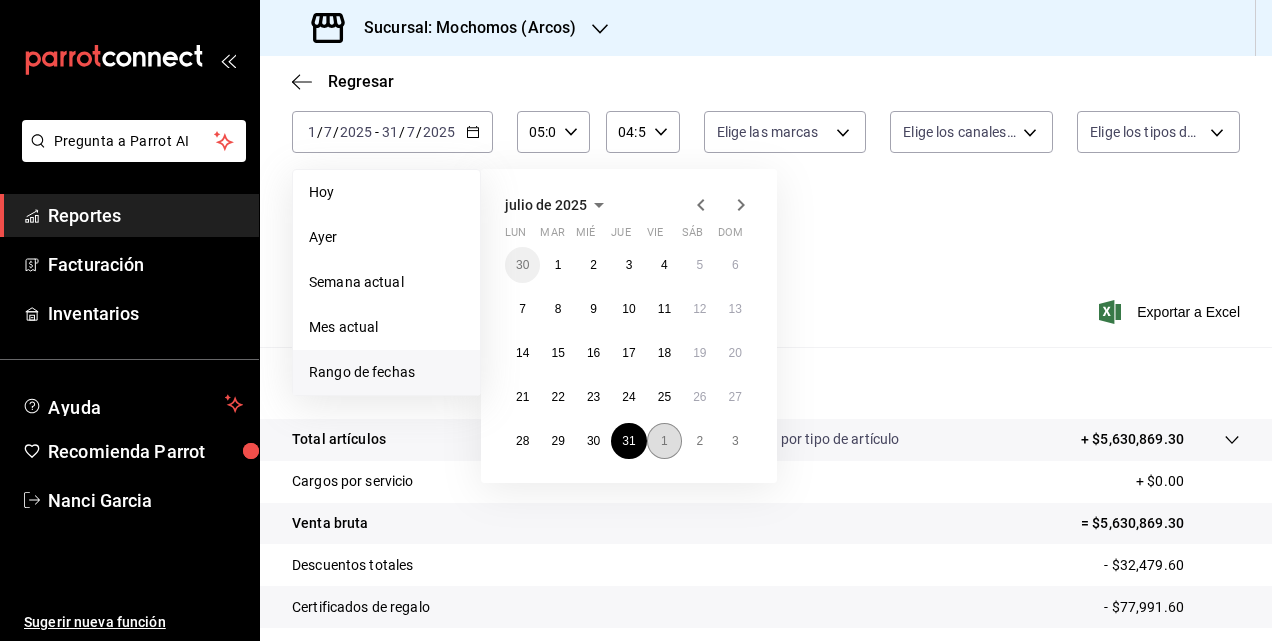 click on "1" at bounding box center [664, 441] 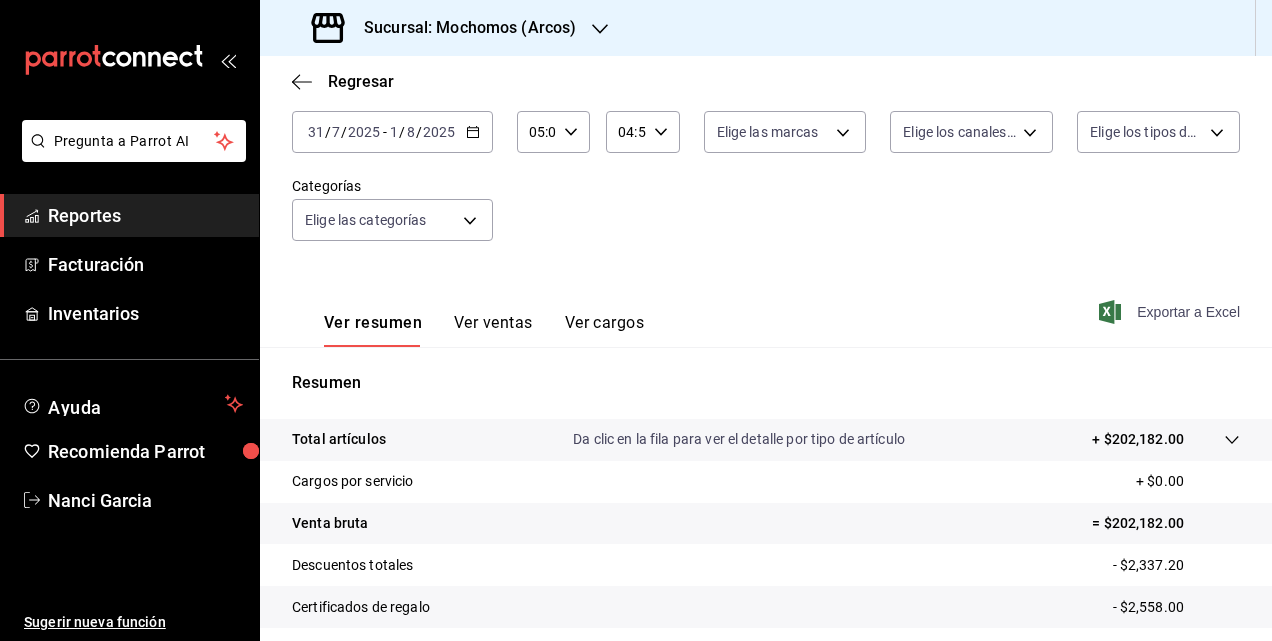 click on "Exportar a Excel" at bounding box center [1171, 312] 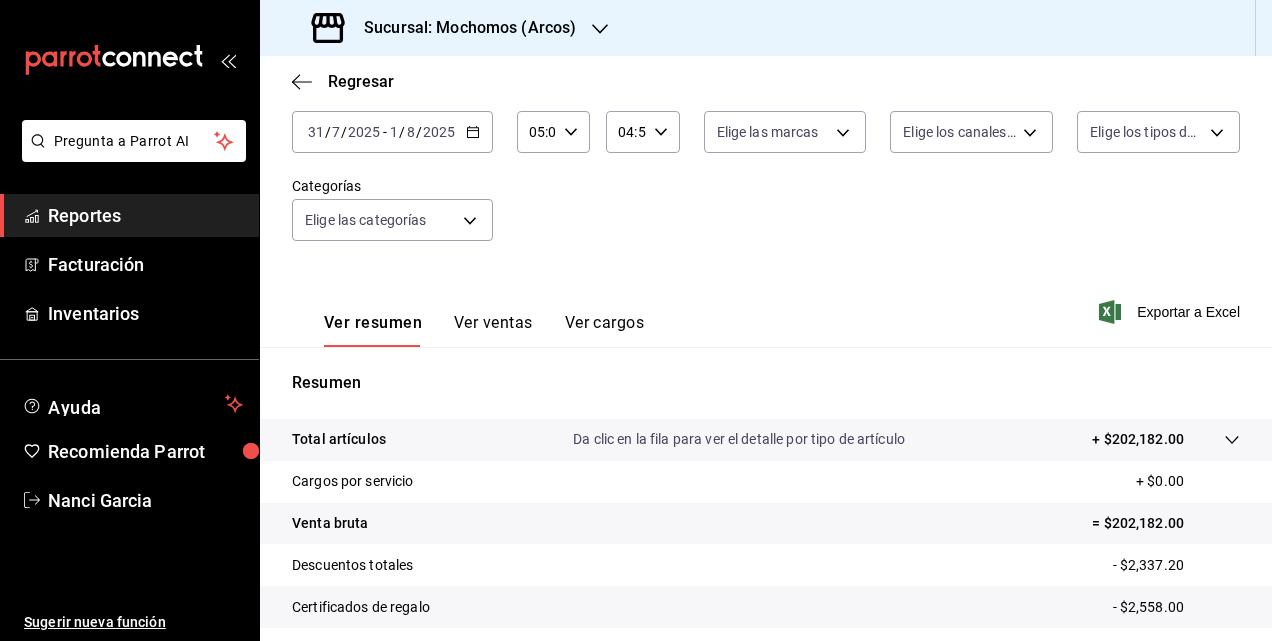 click on "Sucursal: Mochomos (Arcos)" at bounding box center [462, 28] 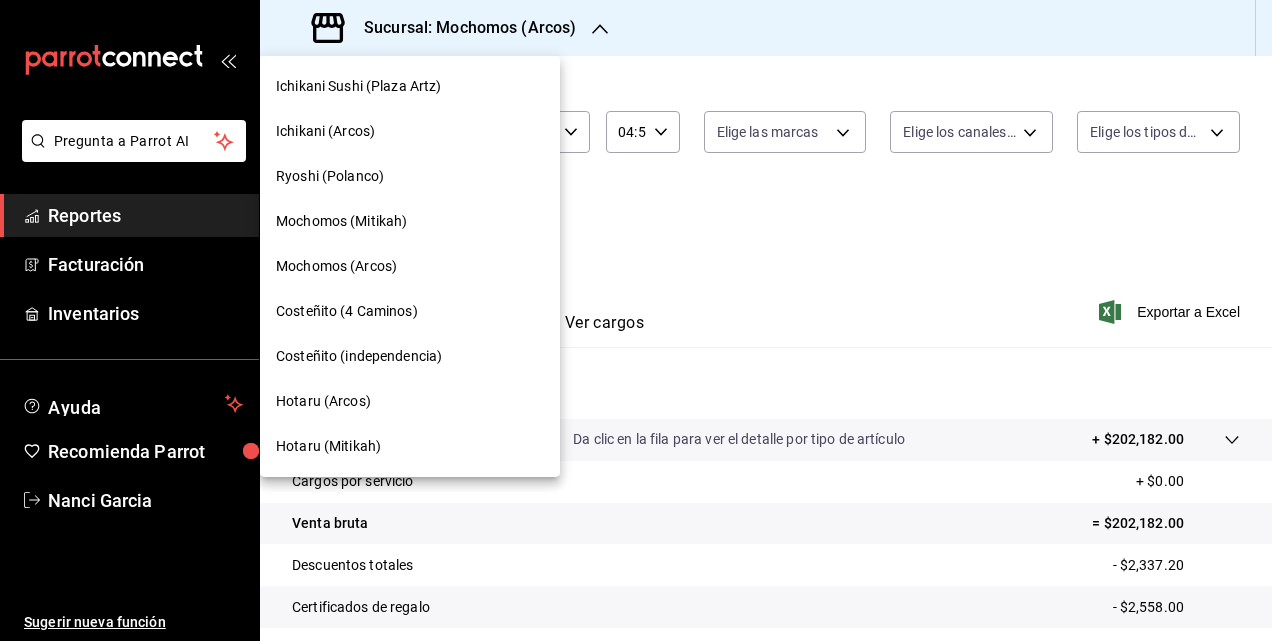 click on "Hotaru (Mitikah)" at bounding box center (328, 446) 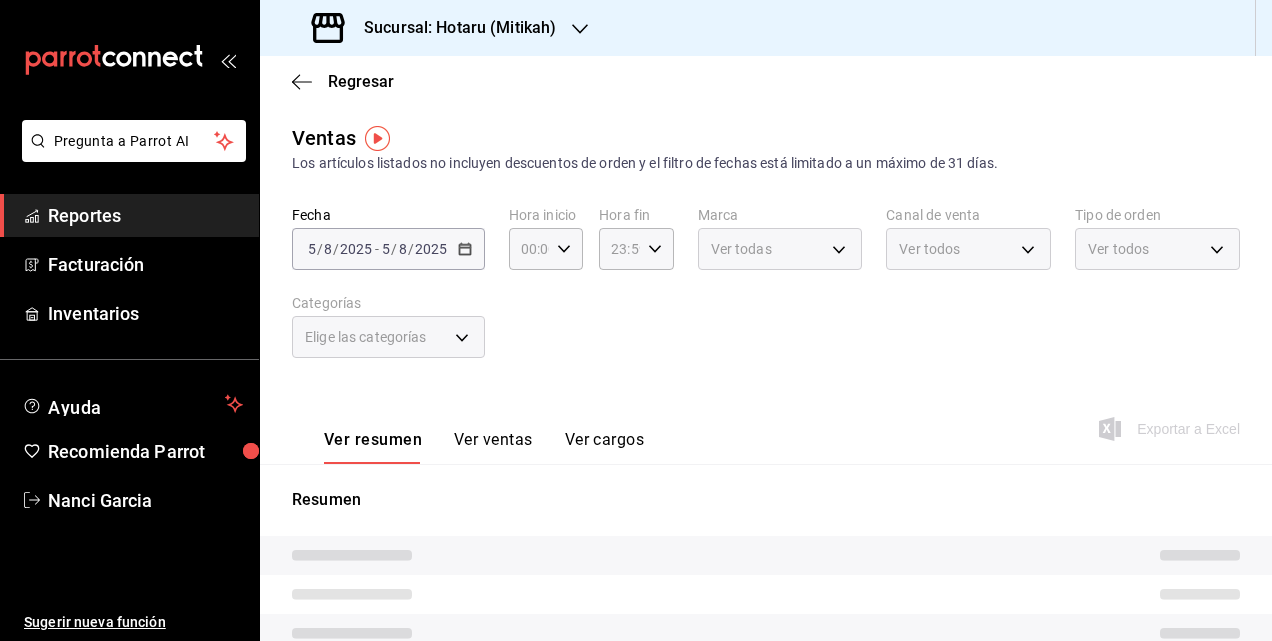 type on "05:00" 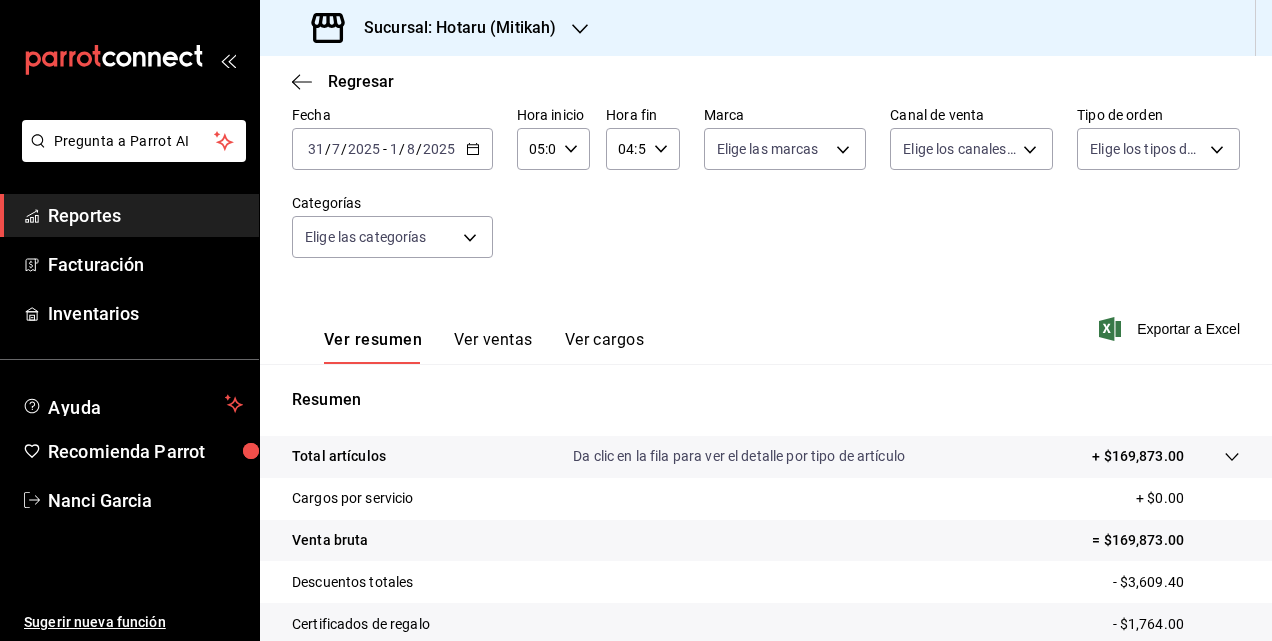 scroll, scrollTop: 200, scrollLeft: 0, axis: vertical 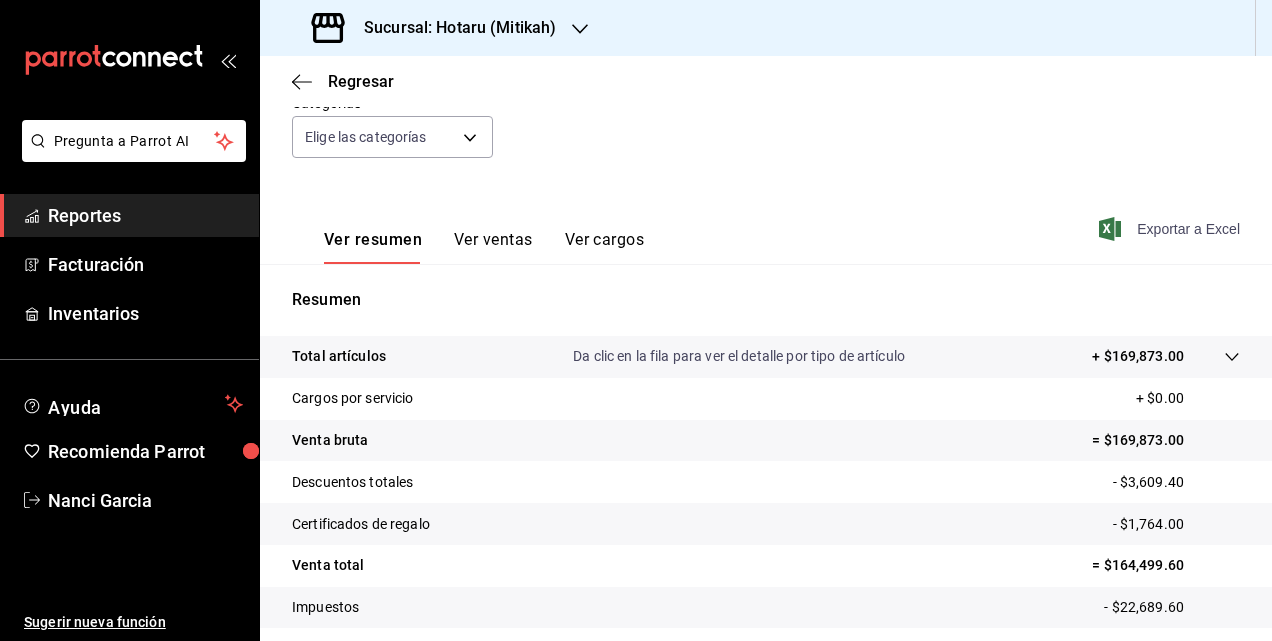 click on "Exportar a Excel" at bounding box center (1171, 229) 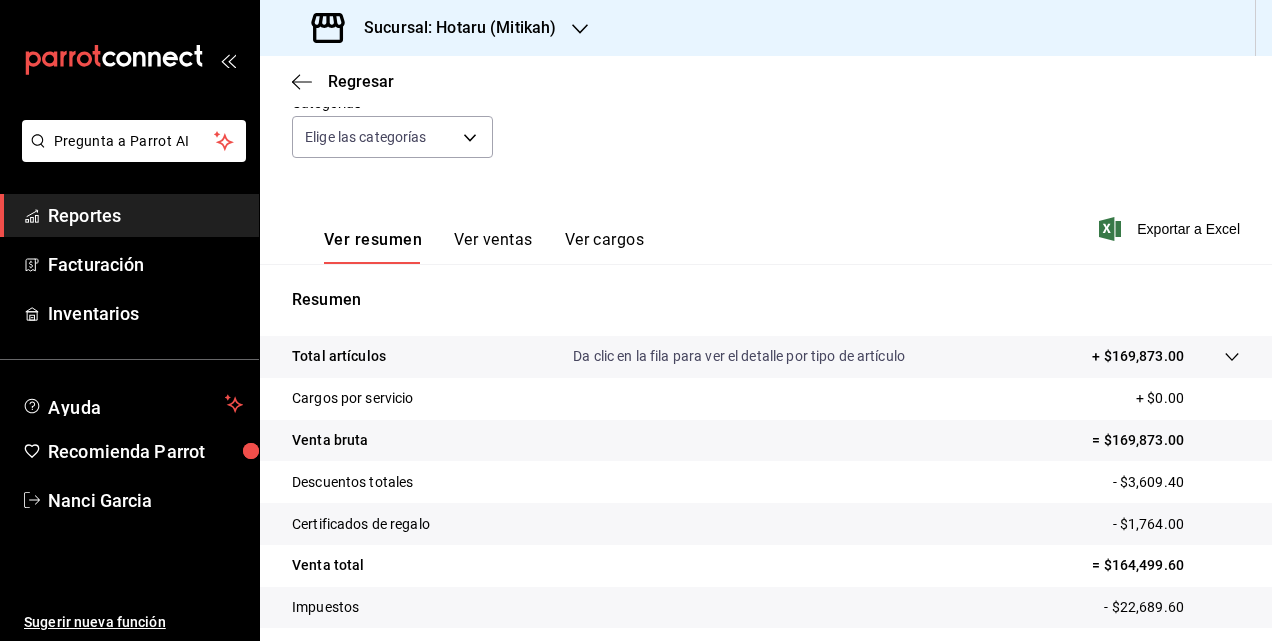 click on "Fecha [DATE] [DATE] - [DATE] [DATE] Hora inicio 05:00 Hora inicio Hora fin 04:59 Hora fin Marca Elige las marcas Canal de venta Elige los canales de venta Tipo de orden Elige los tipos de orden Categorías Elige las categorías" at bounding box center (766, 94) 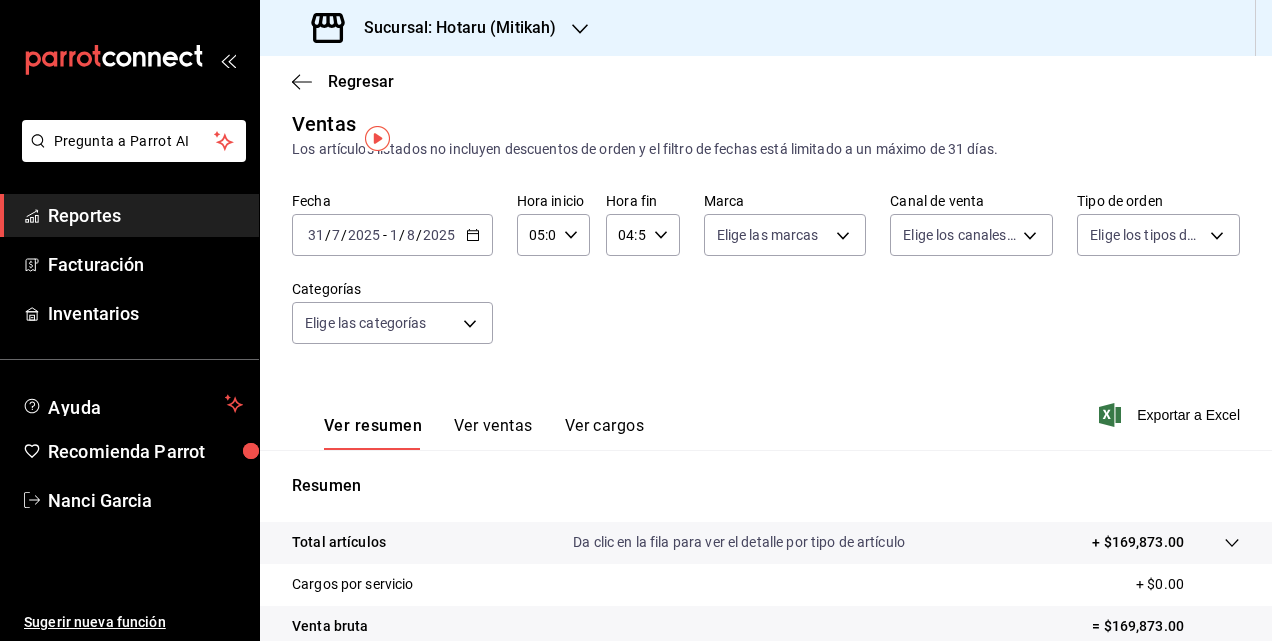scroll, scrollTop: 0, scrollLeft: 0, axis: both 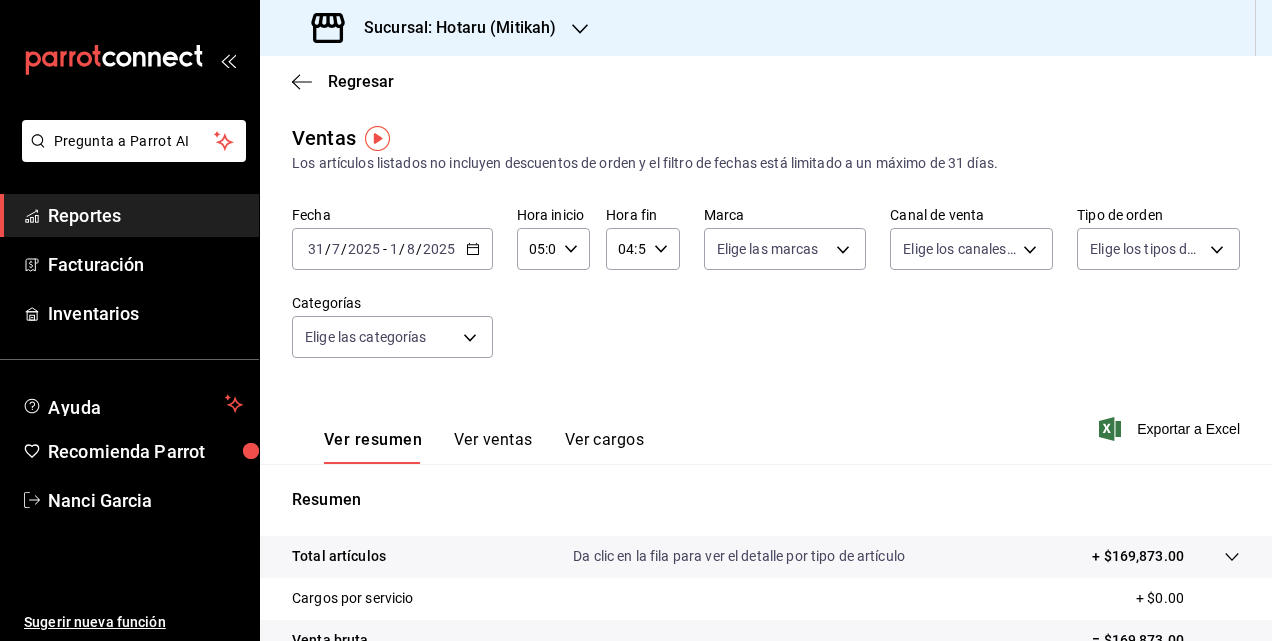 click 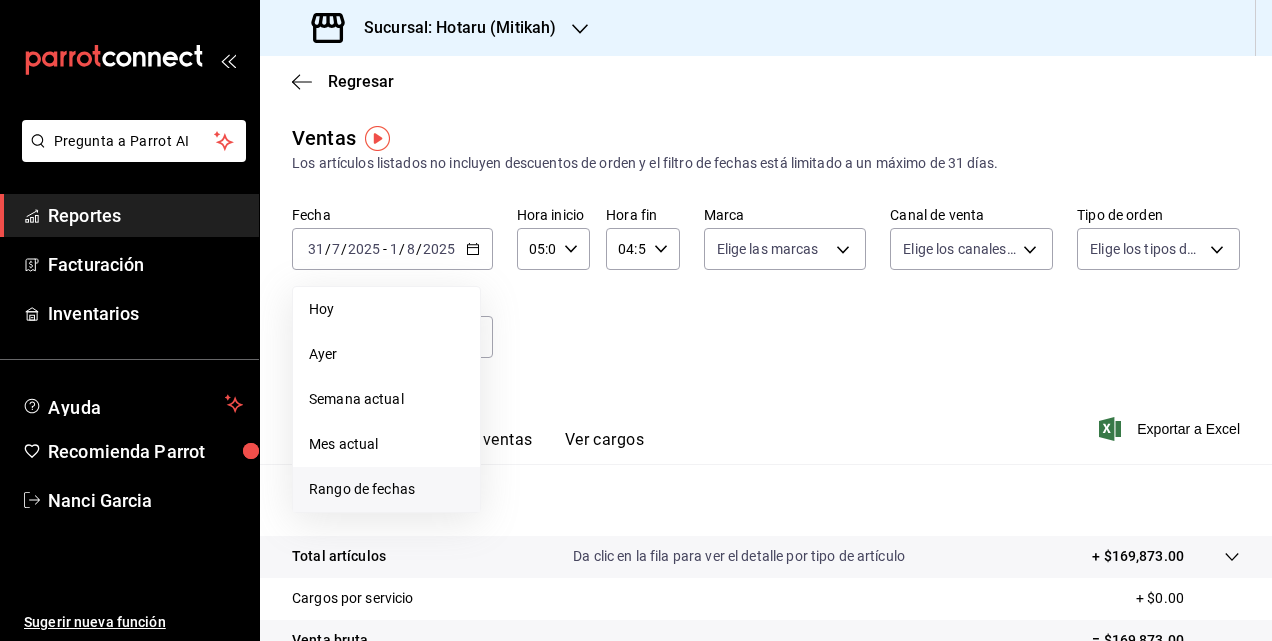 click on "Rango de fechas" at bounding box center (386, 489) 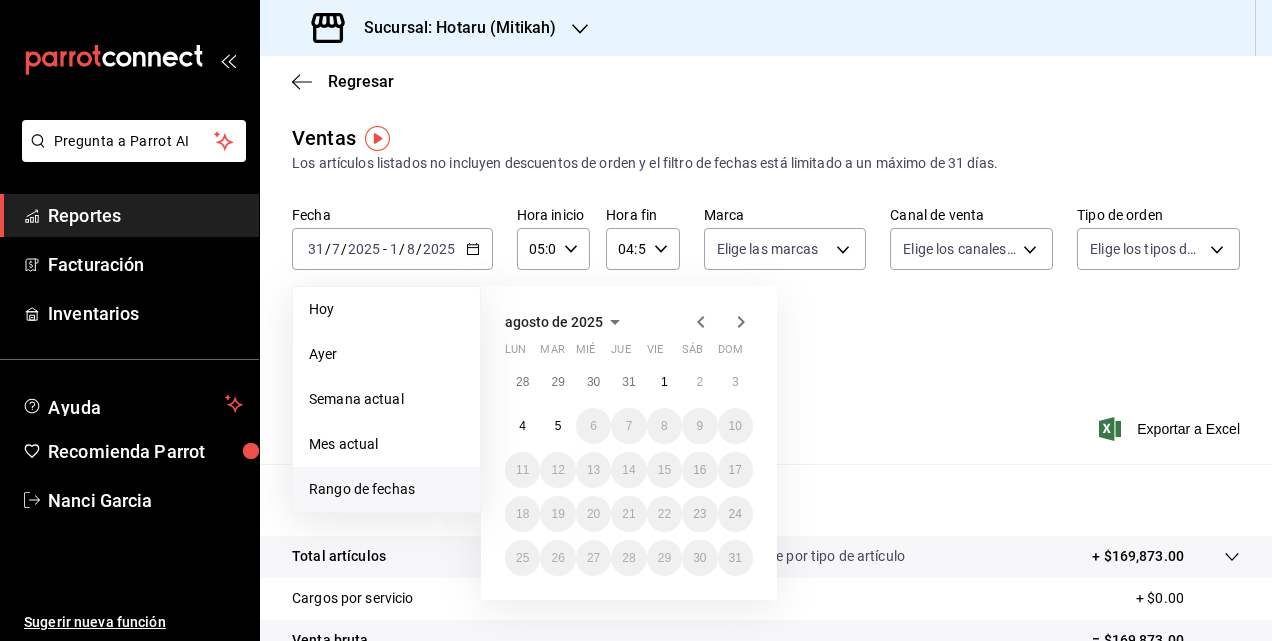 click 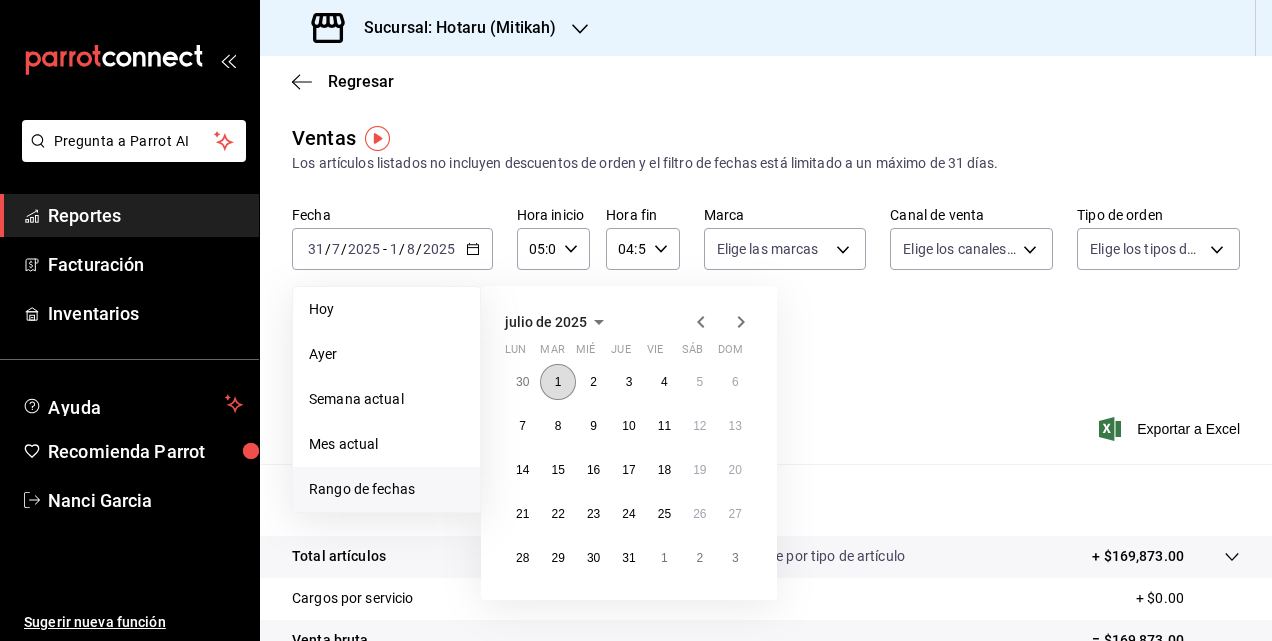 click on "1" at bounding box center (557, 382) 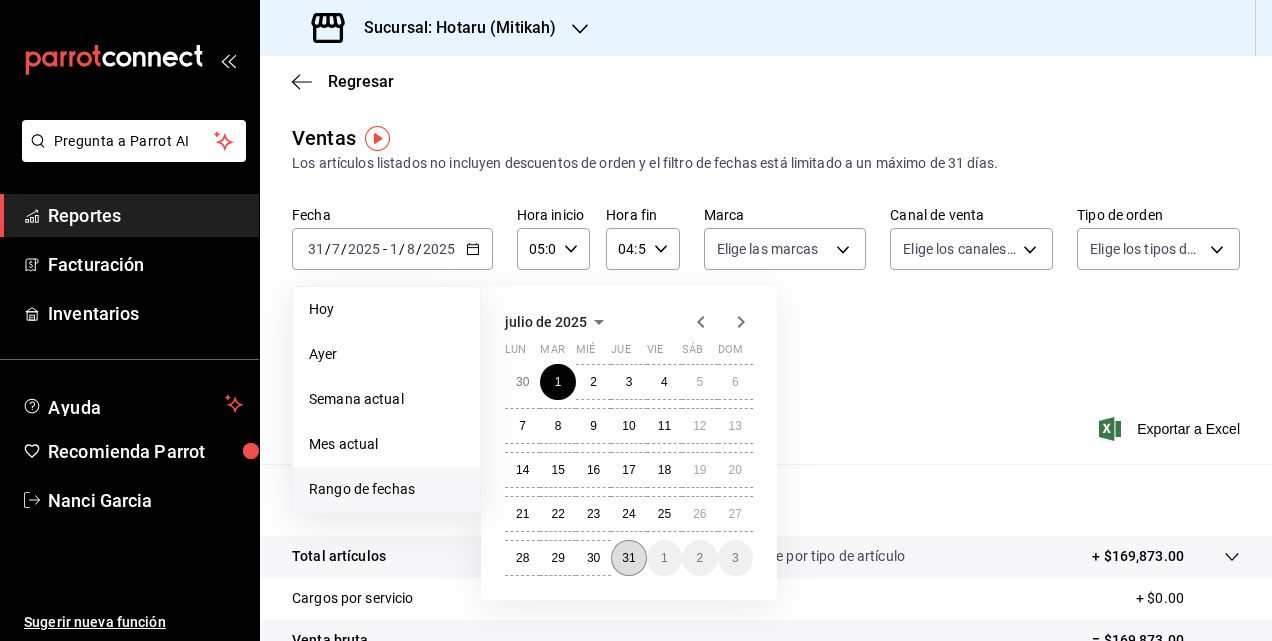 click on "31" at bounding box center [628, 558] 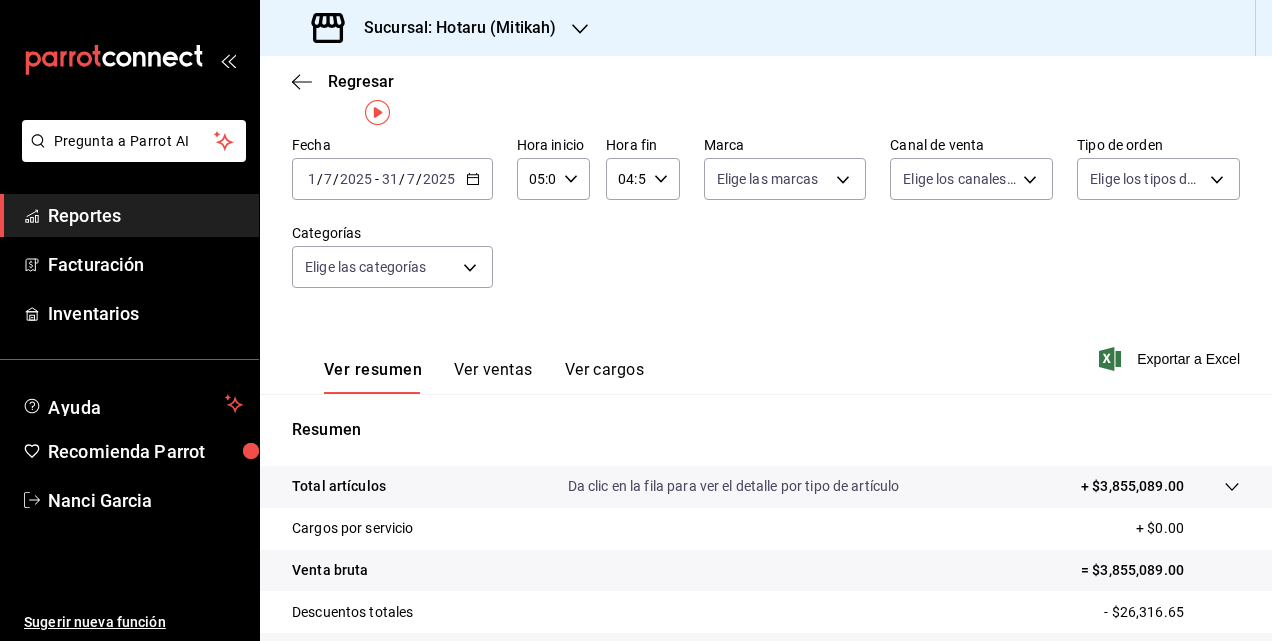 scroll, scrollTop: 100, scrollLeft: 0, axis: vertical 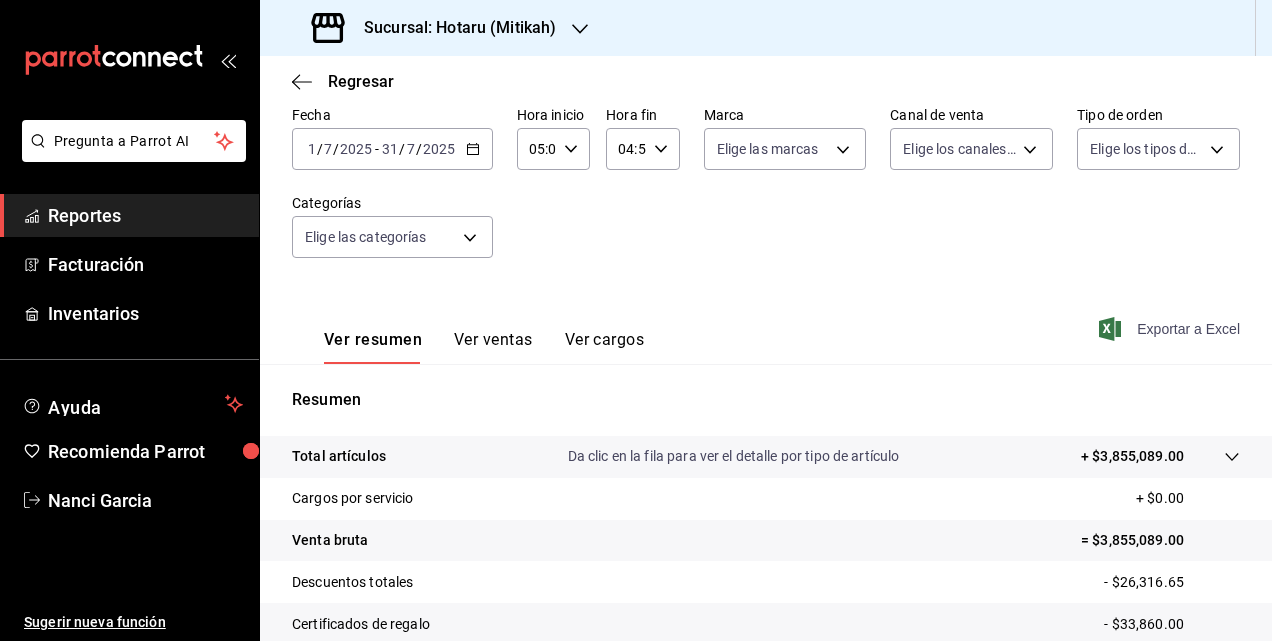 click on "Exportar a Excel" at bounding box center (1171, 329) 